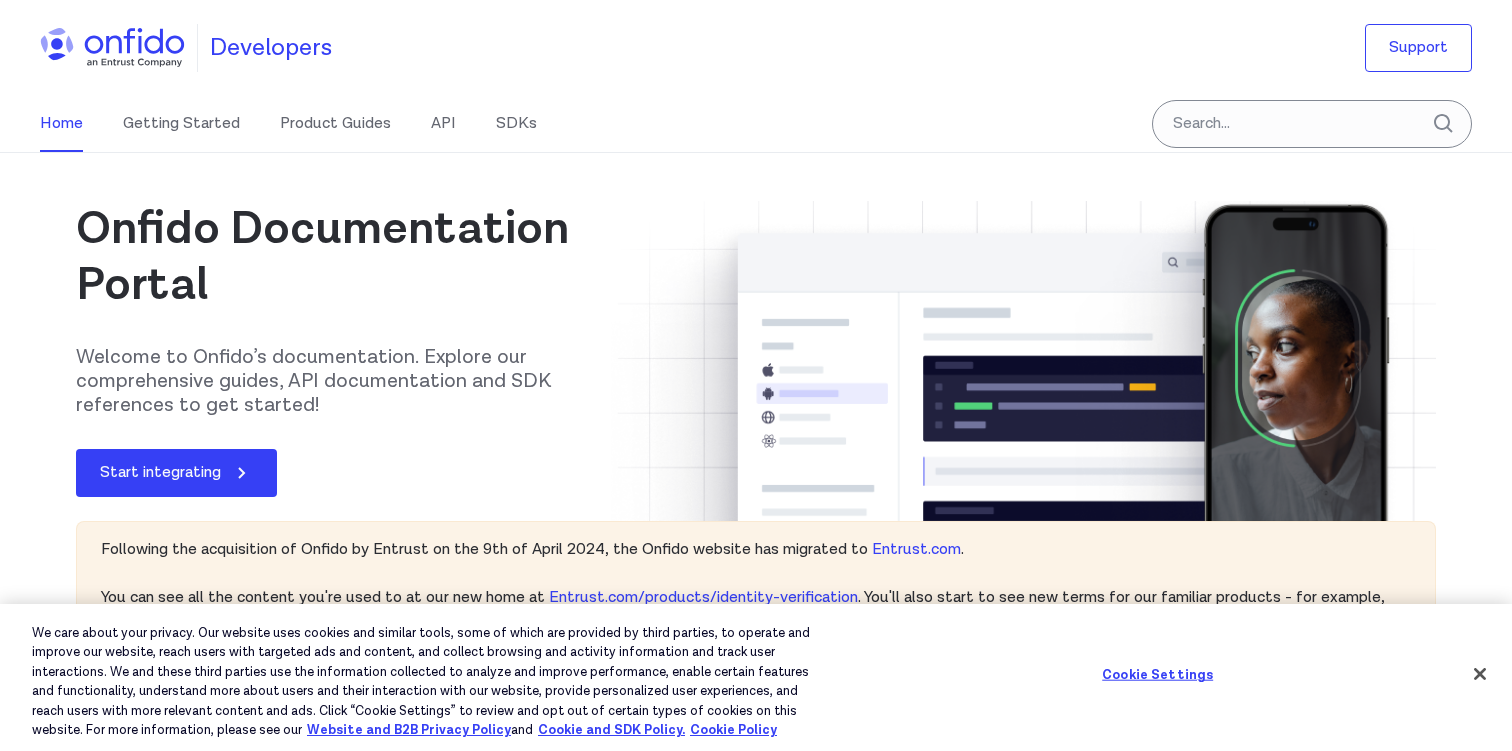 scroll, scrollTop: 0, scrollLeft: 0, axis: both 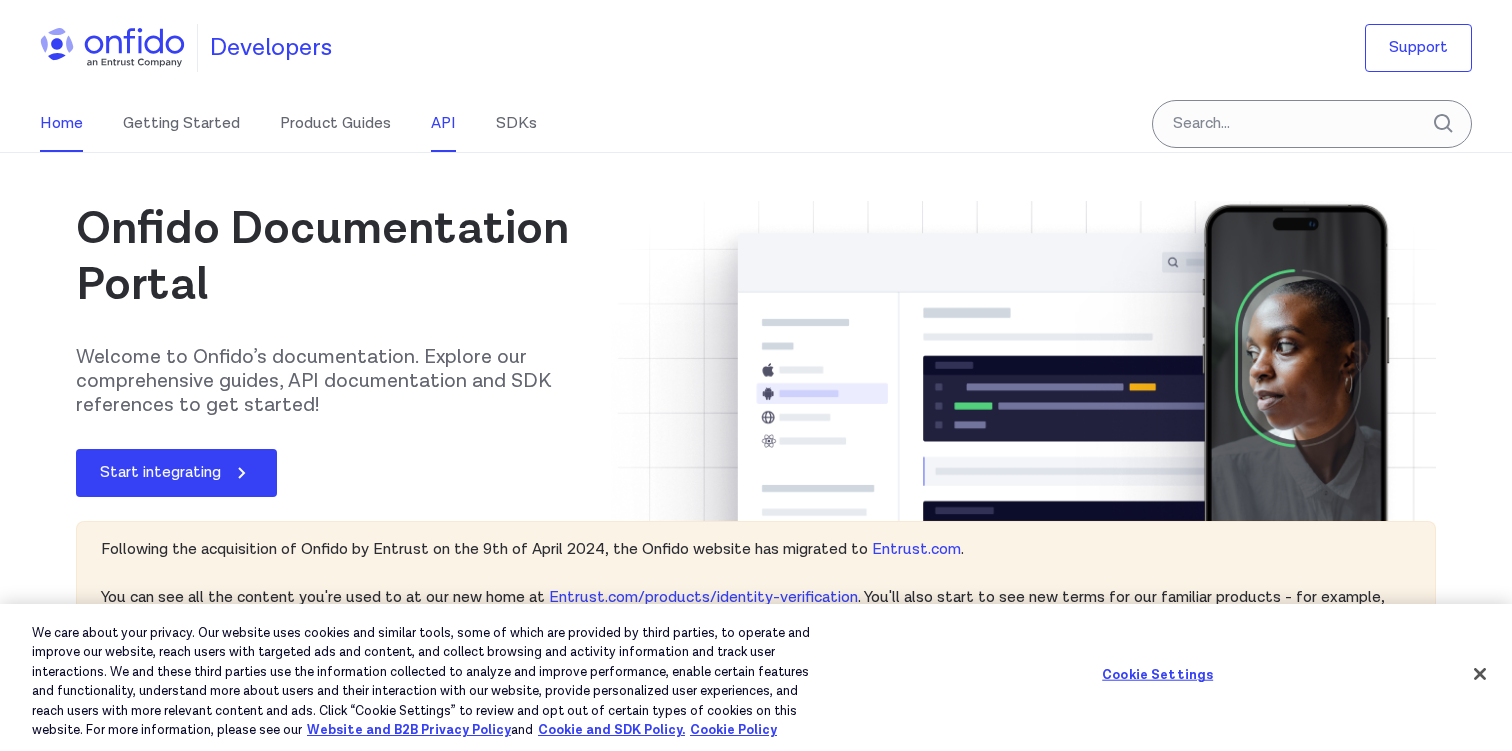 click on "API" at bounding box center (443, 124) 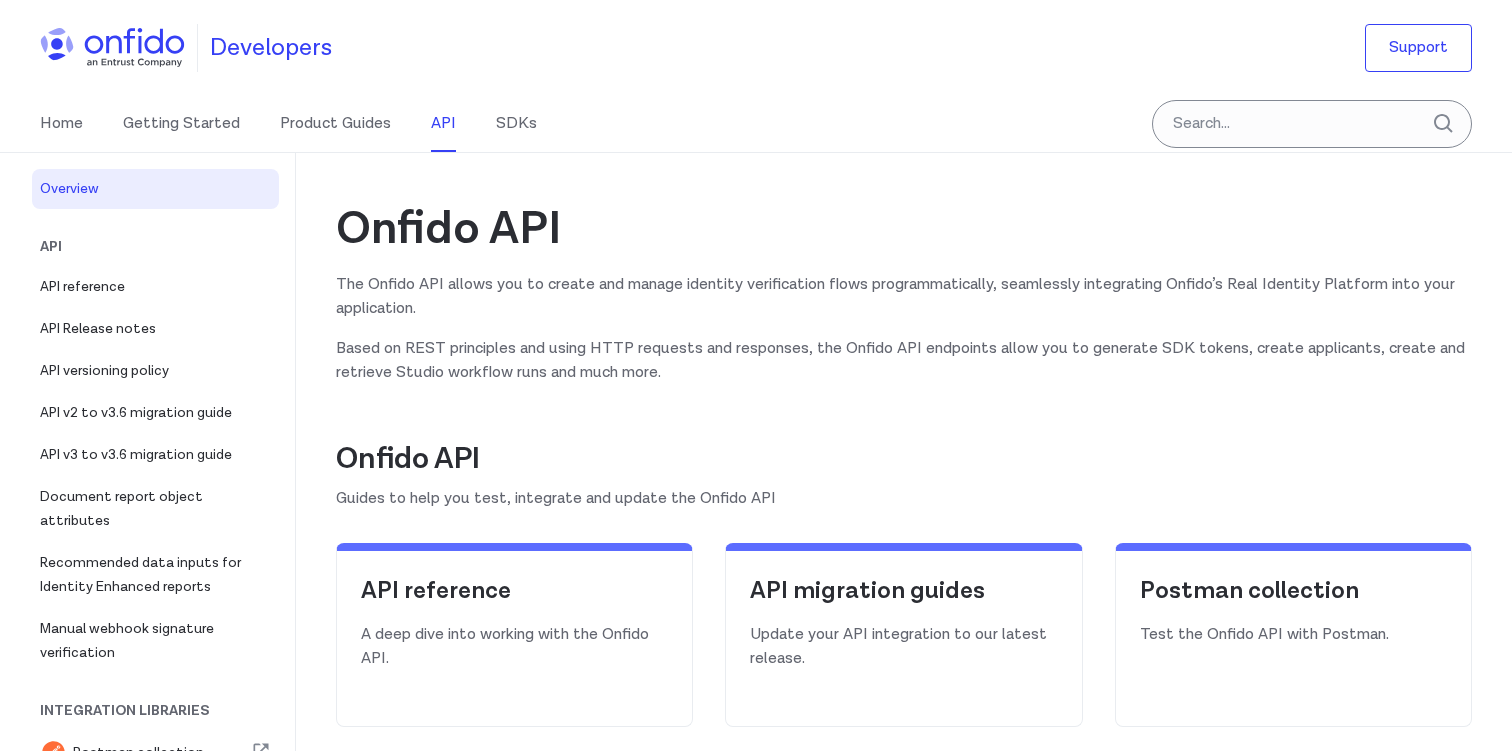 scroll, scrollTop: 0, scrollLeft: 0, axis: both 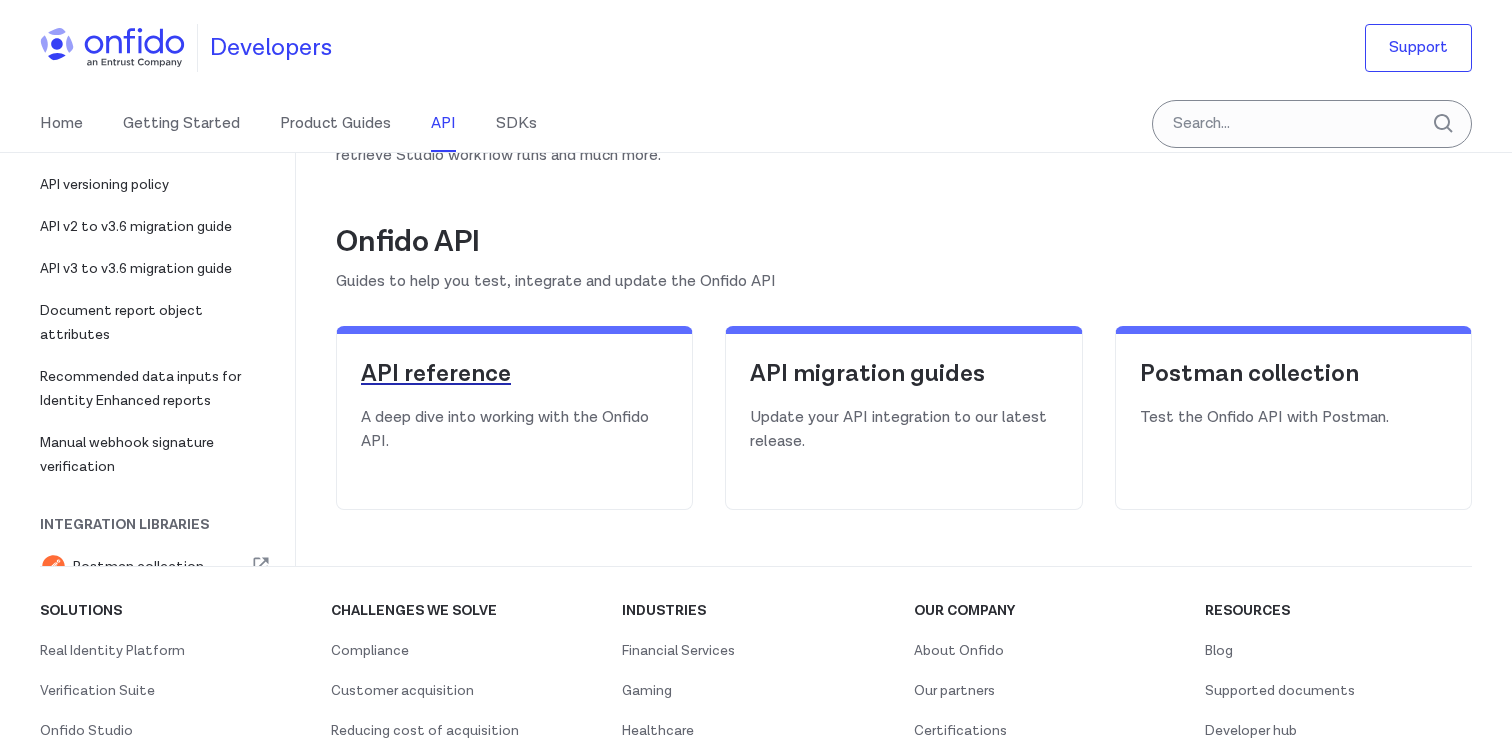 click on "API reference" at bounding box center [514, 374] 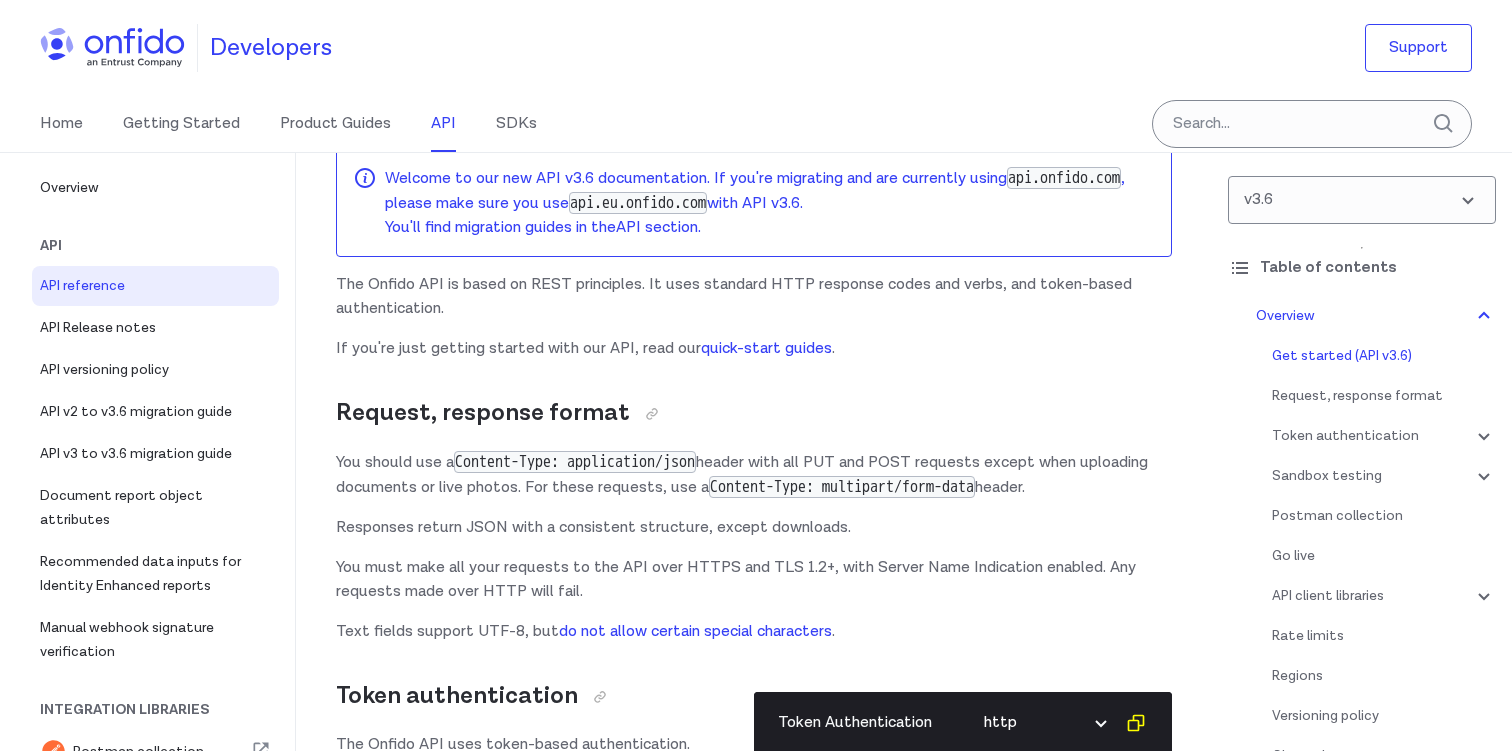 scroll, scrollTop: 186, scrollLeft: 0, axis: vertical 